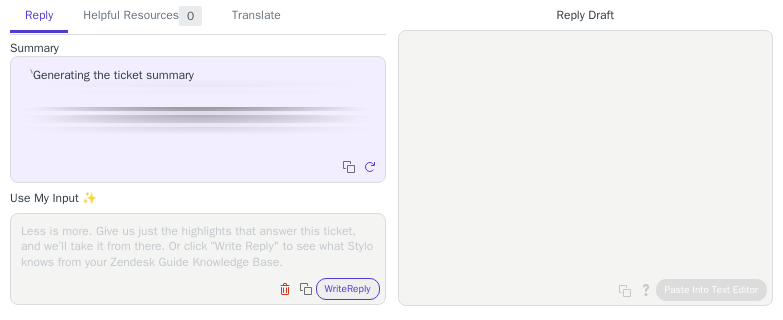 scroll, scrollTop: 0, scrollLeft: 0, axis: both 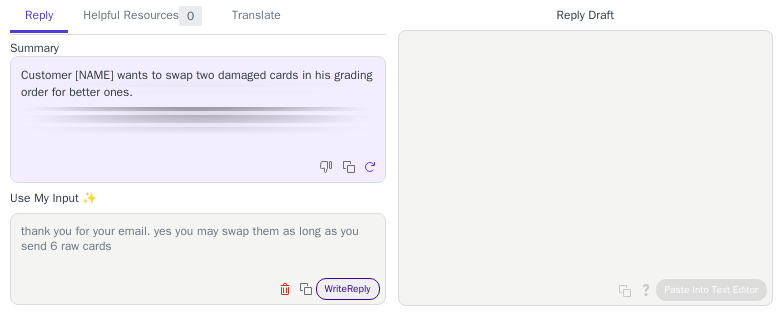 type on "thank you for your email. yes you may swap them as long as you send 6 raw cards" 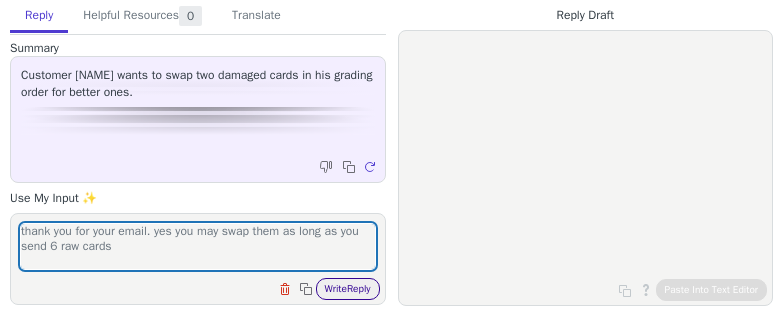 click on "Write  Reply" at bounding box center [348, 289] 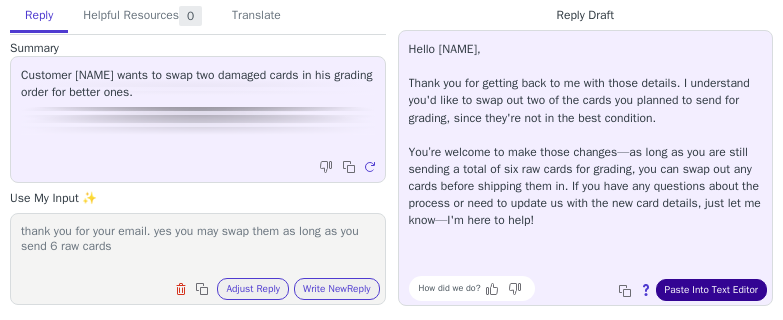 click on "Paste Into Text Editor" at bounding box center (711, 290) 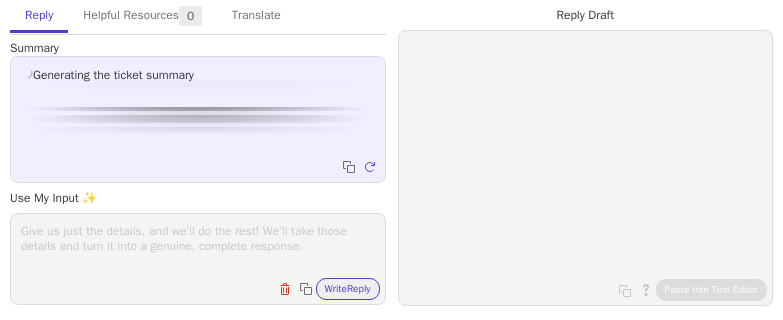 scroll, scrollTop: 0, scrollLeft: 0, axis: both 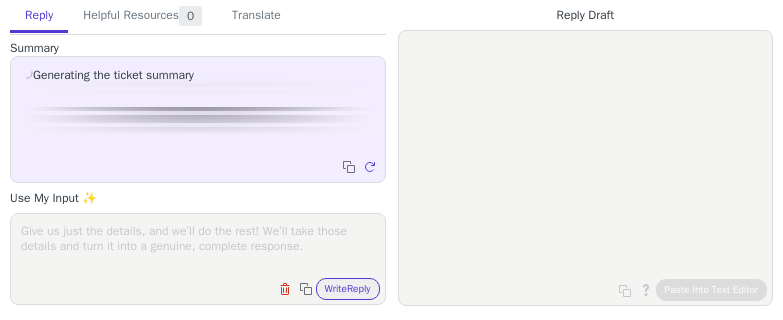 click at bounding box center [198, 246] 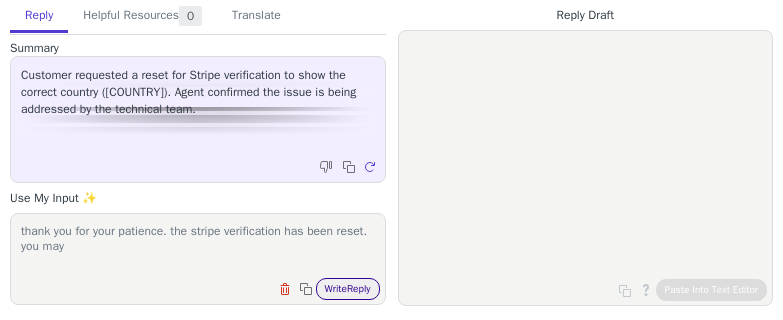 type on "thank you for your patience. the stripe verification has been reset. you may" 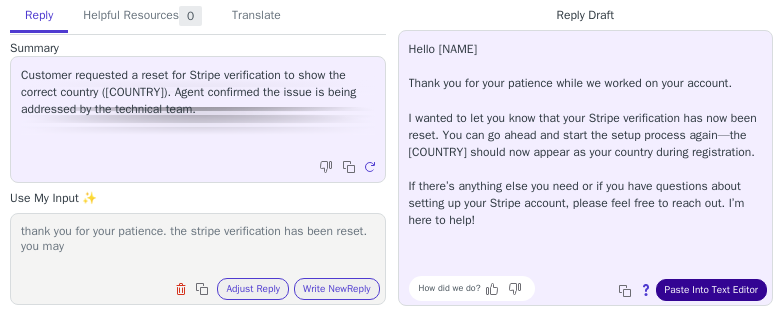 click on "Paste Into Text Editor" at bounding box center [711, 290] 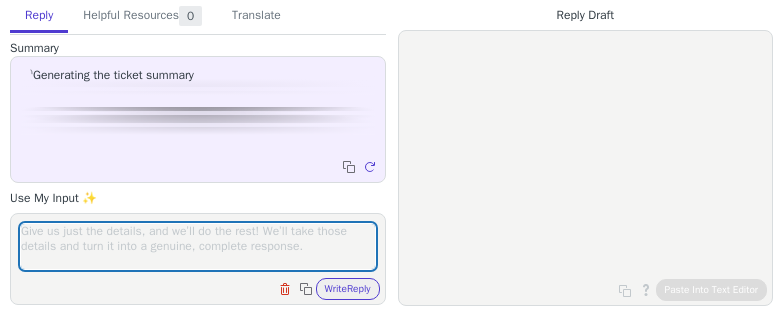 click at bounding box center [198, 246] 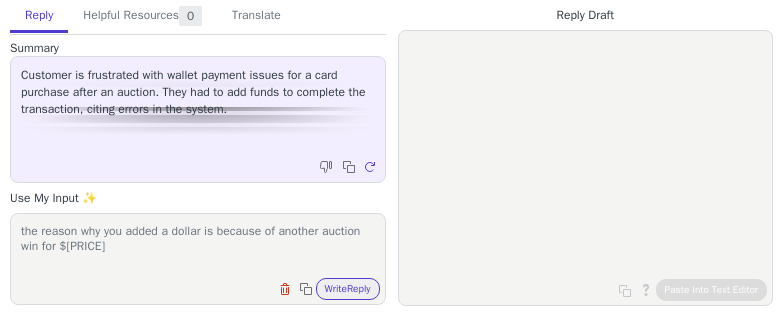 click on "the reason why you added a dollar is because of another auction win for $[PRICE]" at bounding box center [198, 246] 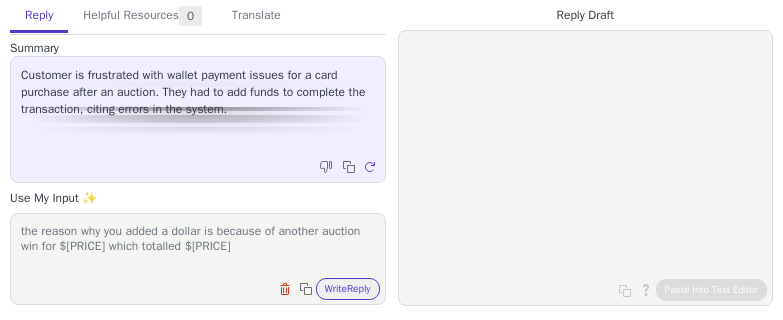 type on "the reason why you added a dollar is because of another auction win for $[PRICE] which totalled $[PRICE]" 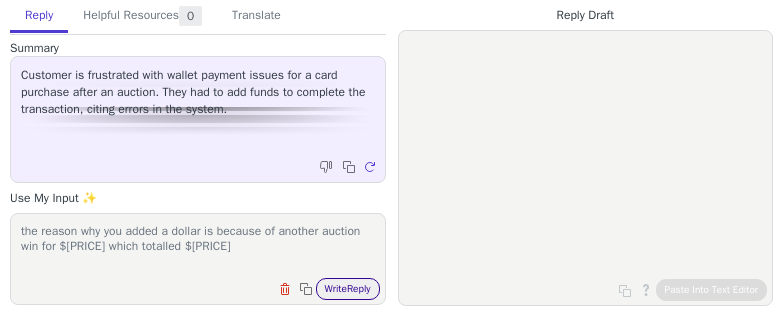 click on "Write  Reply" at bounding box center [348, 289] 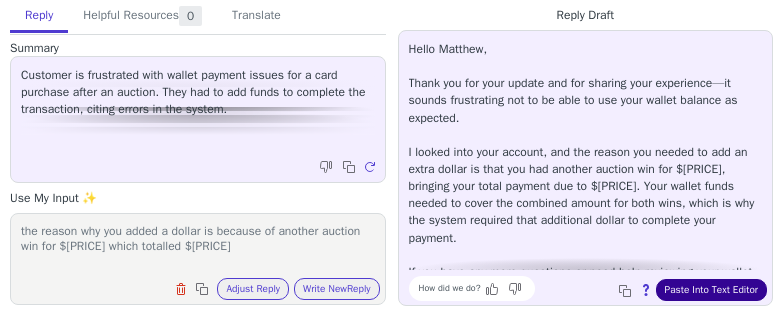 click on "Paste Into Text Editor" at bounding box center [711, 290] 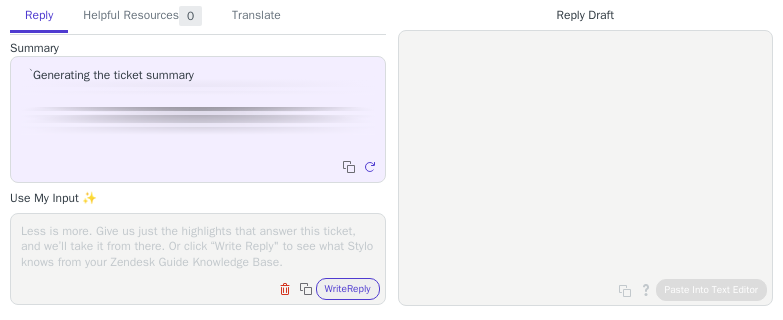 scroll, scrollTop: 0, scrollLeft: 0, axis: both 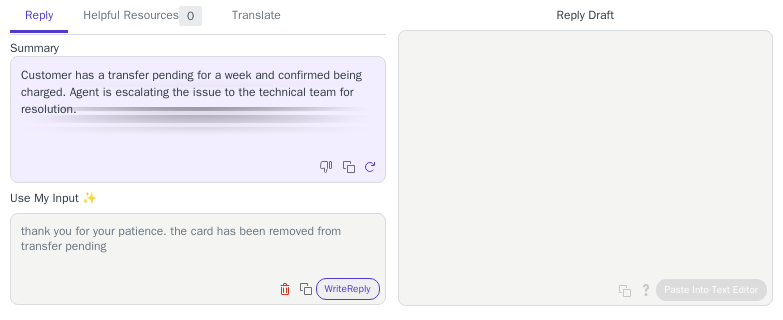 type on "thank you for your patience. the card has been removed from transfer pending" 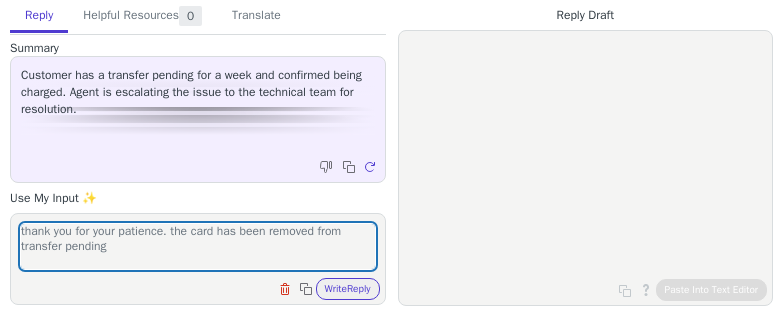 click on "Clear field Copy to clipboard Write  Reply" at bounding box center (208, 287) 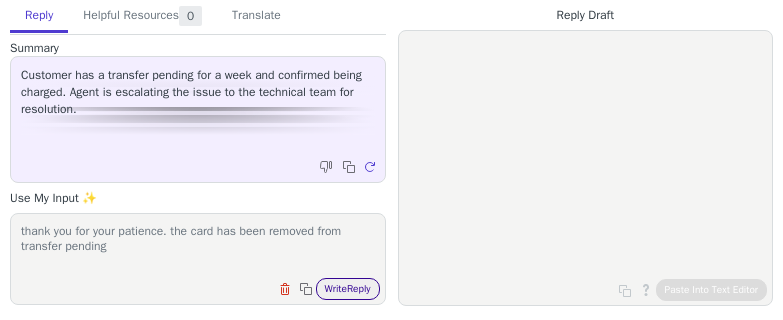 click on "Write  Reply" at bounding box center [348, 289] 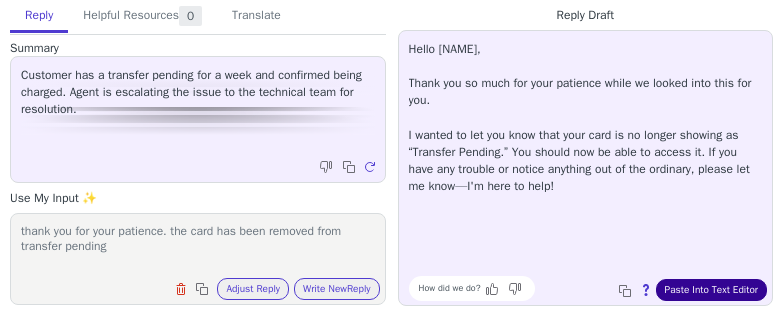 click on "Paste Into Text Editor" at bounding box center [711, 290] 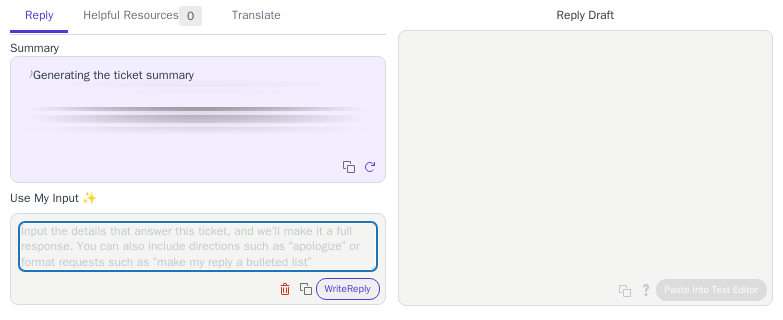 click at bounding box center [198, 246] 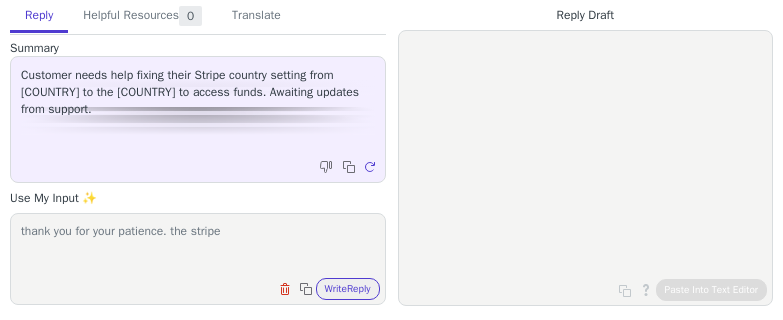 click on "thank you for your patience. the stripe  Clear field Copy to clipboard Write  Reply" at bounding box center (198, 259) 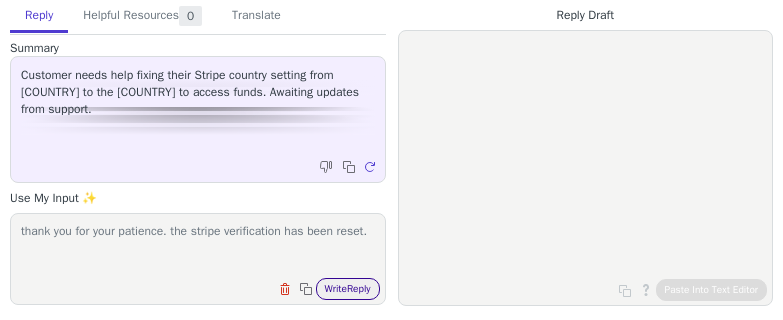 type on "thank you for your patience. the stripe verification has been reset." 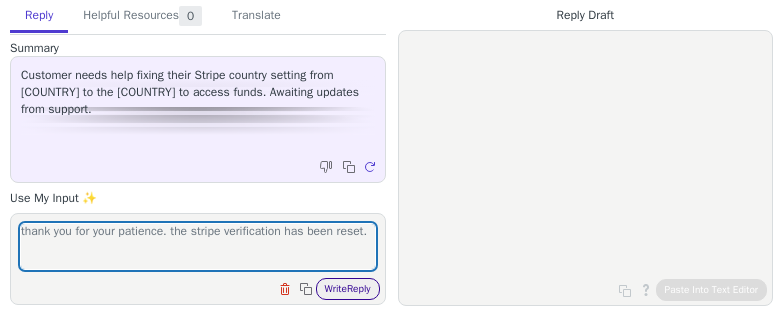 click on "Write  Reply" at bounding box center (348, 289) 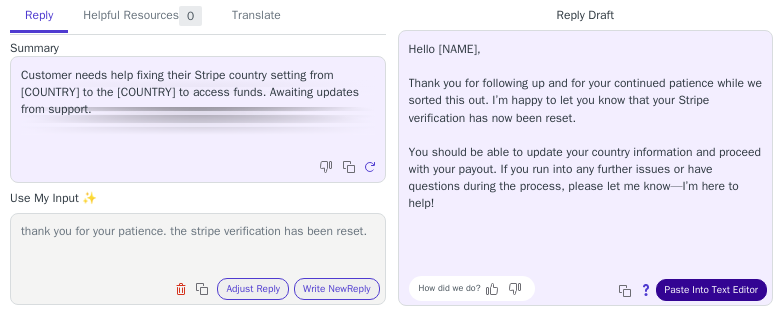 click on "Paste Into Text Editor" at bounding box center (711, 290) 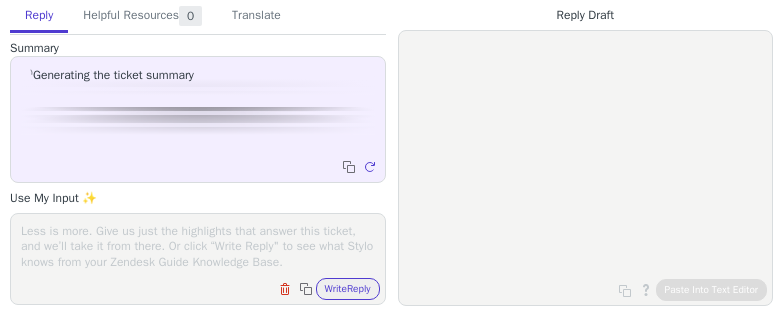 scroll, scrollTop: 0, scrollLeft: 0, axis: both 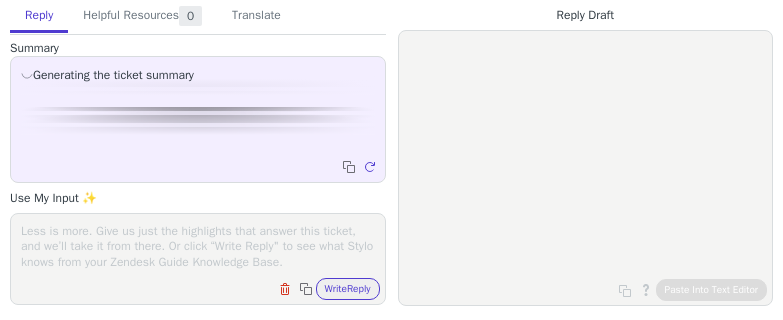 click on "Clear field Copy to clipboard Write  Reply" at bounding box center (198, 259) 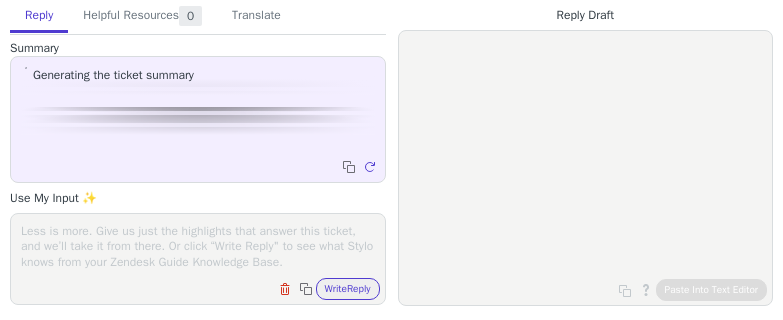 click at bounding box center [198, 246] 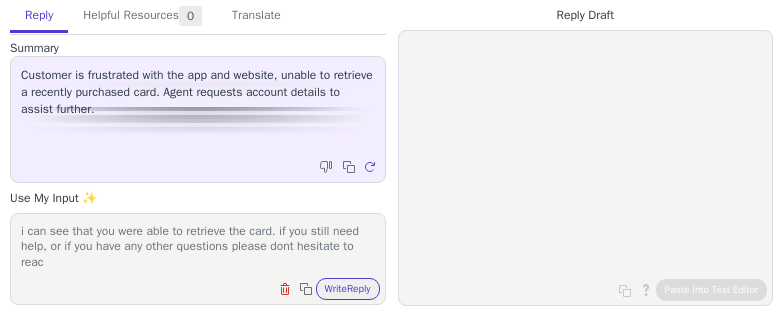 scroll, scrollTop: 0, scrollLeft: 0, axis: both 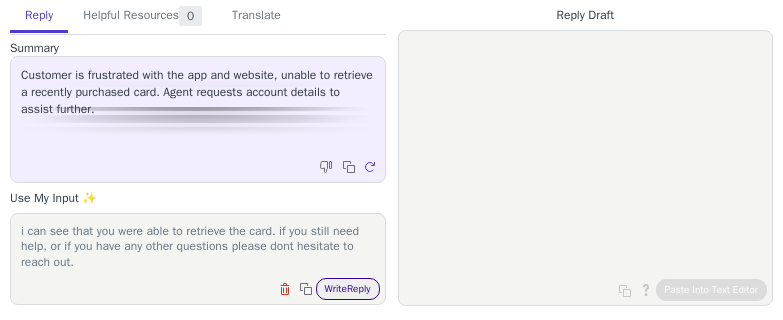 type on "i can see that you were able to retrieve the card. if you still need help, or if you have any other questions please dont hesitate to reach out." 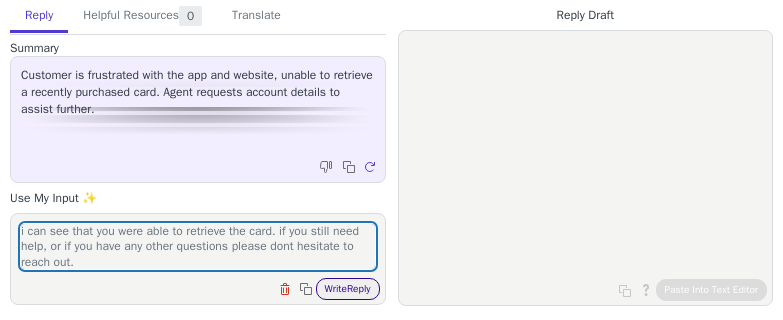 click on "Write  Reply" at bounding box center [348, 289] 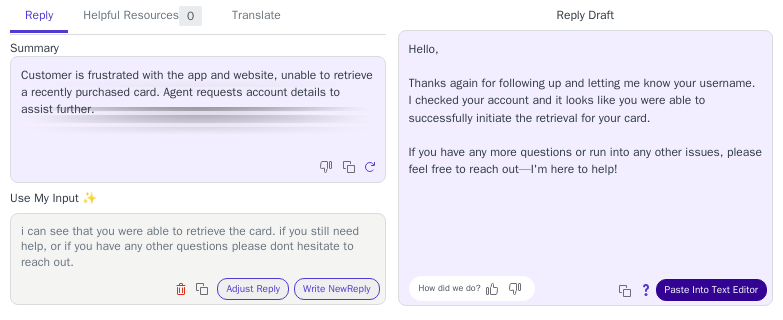 click on "Paste Into Text Editor" at bounding box center [711, 290] 